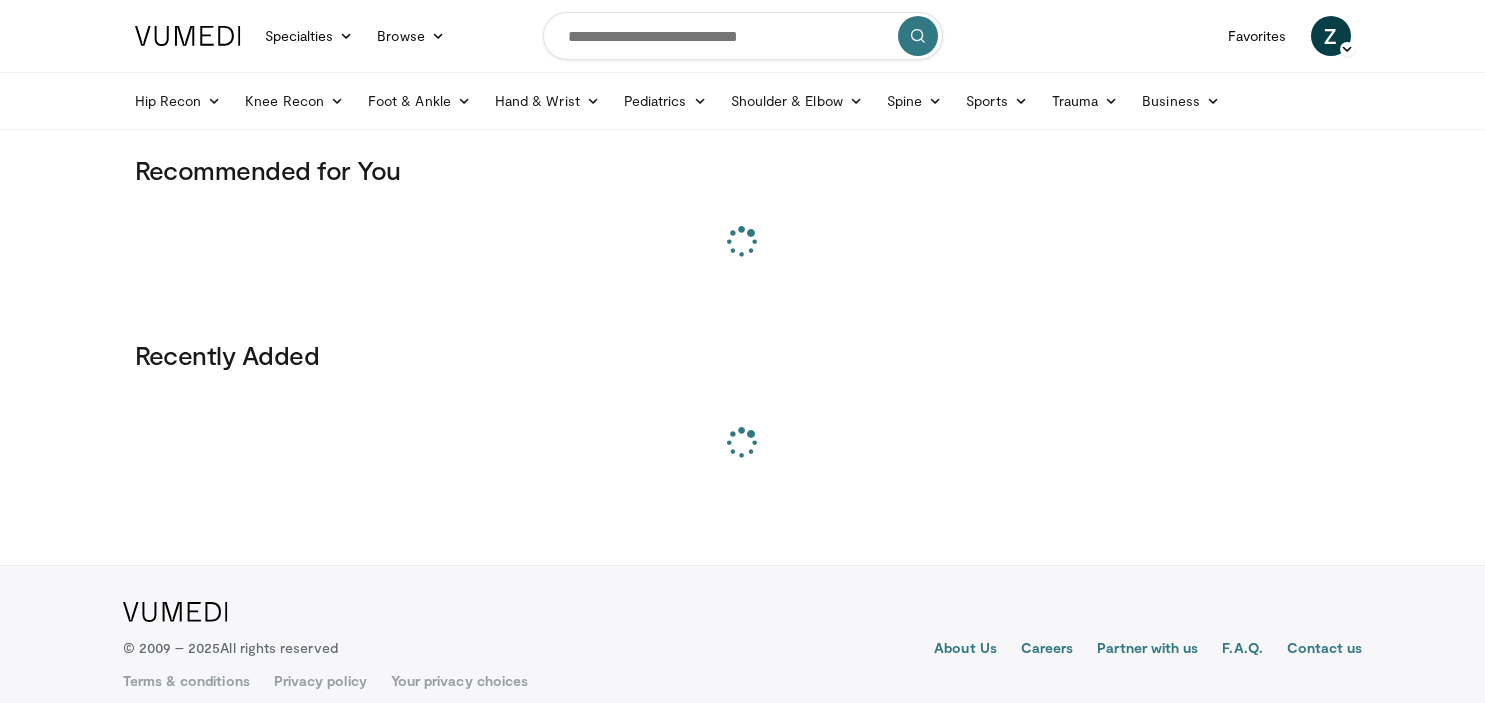 scroll, scrollTop: 0, scrollLeft: 0, axis: both 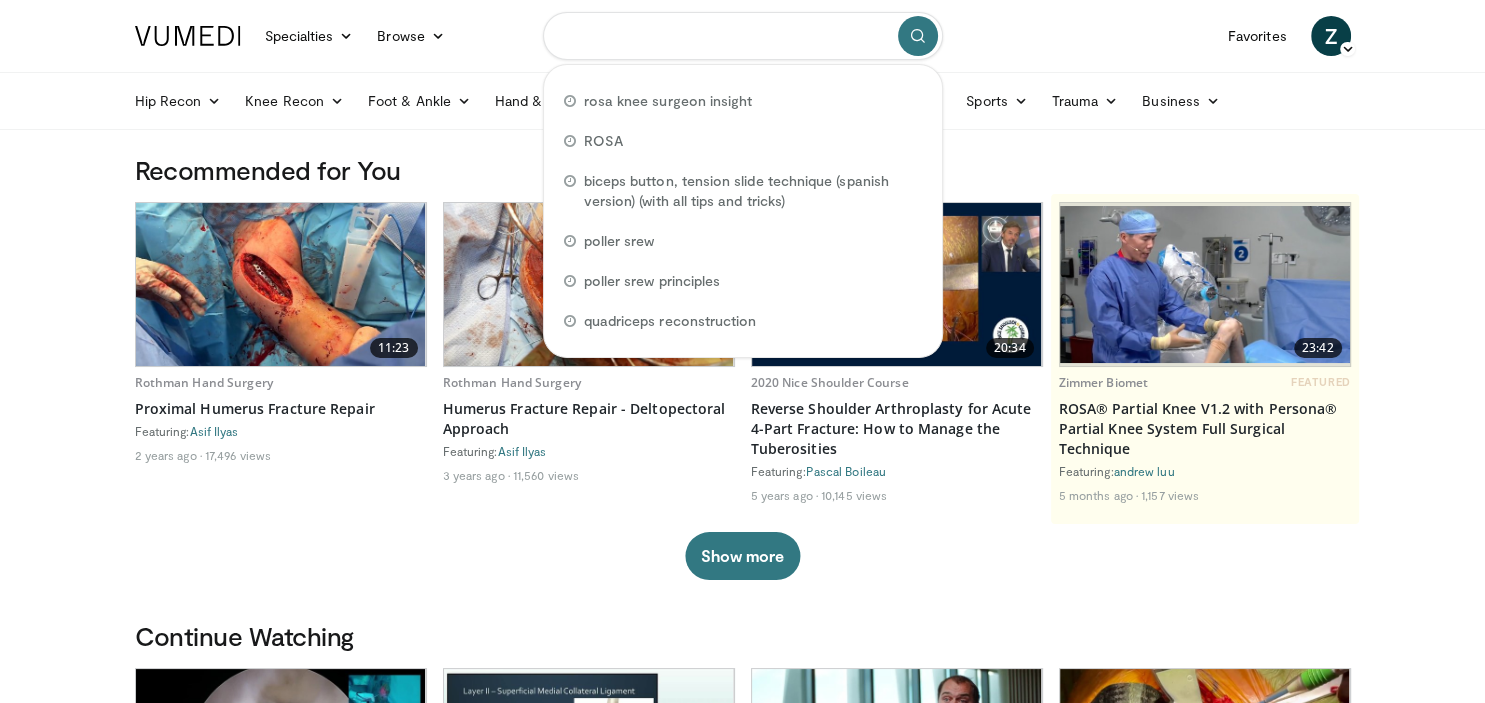 click at bounding box center (743, 36) 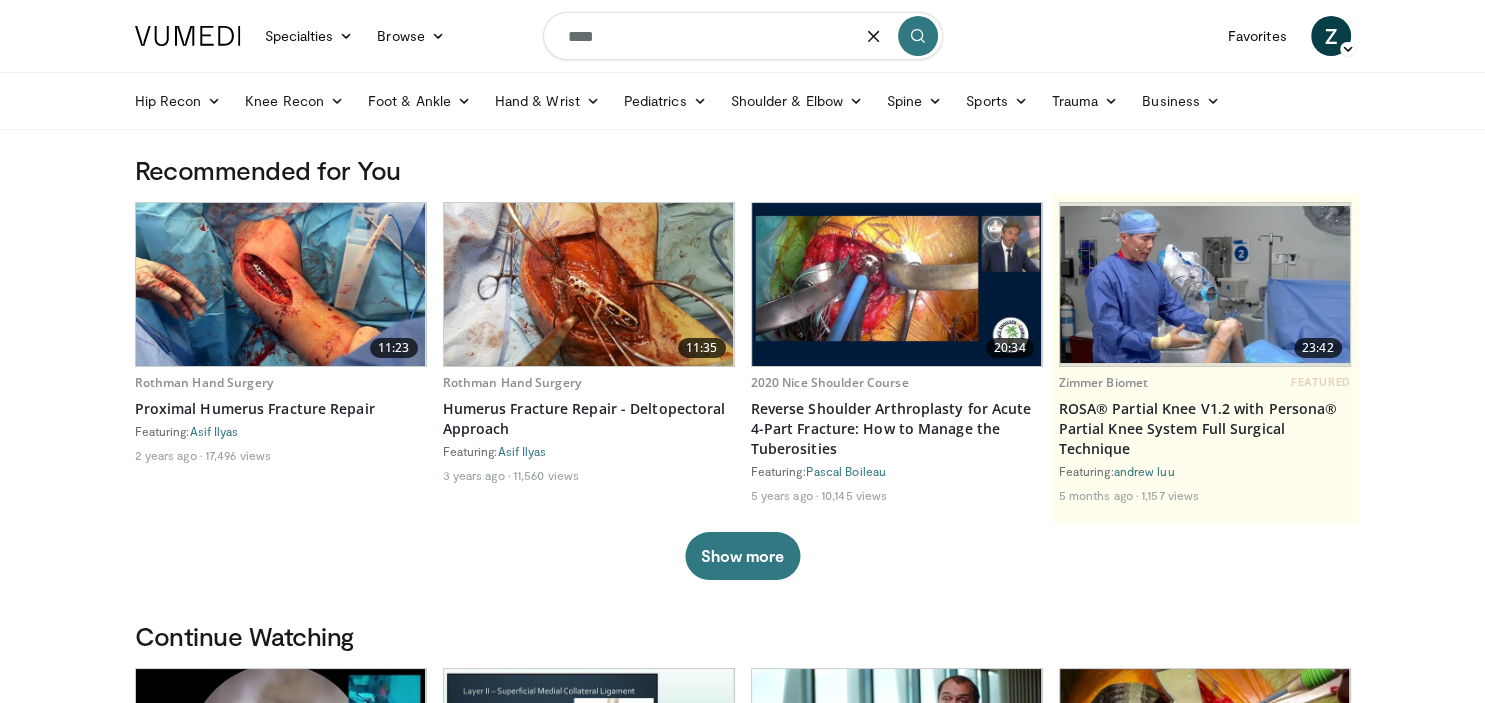 type on "*****" 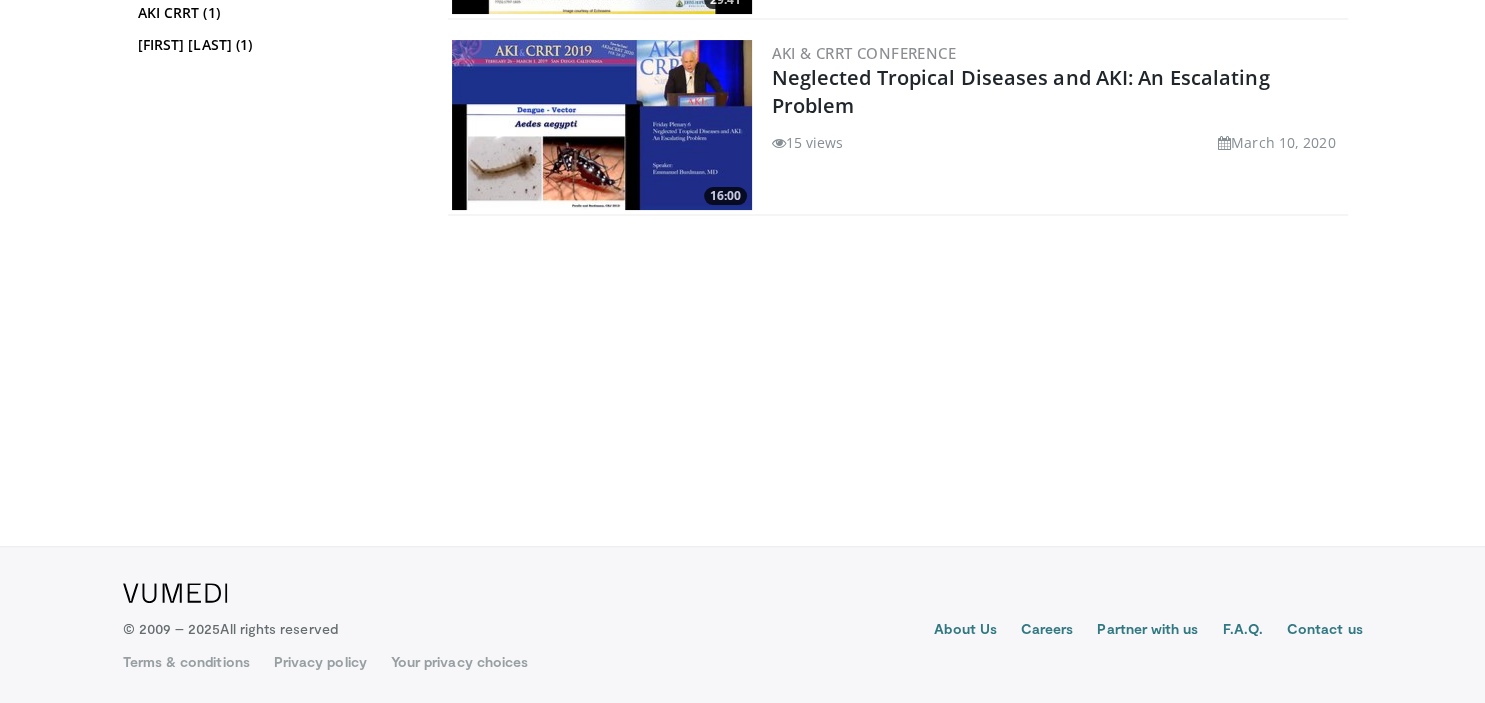 scroll, scrollTop: 0, scrollLeft: 0, axis: both 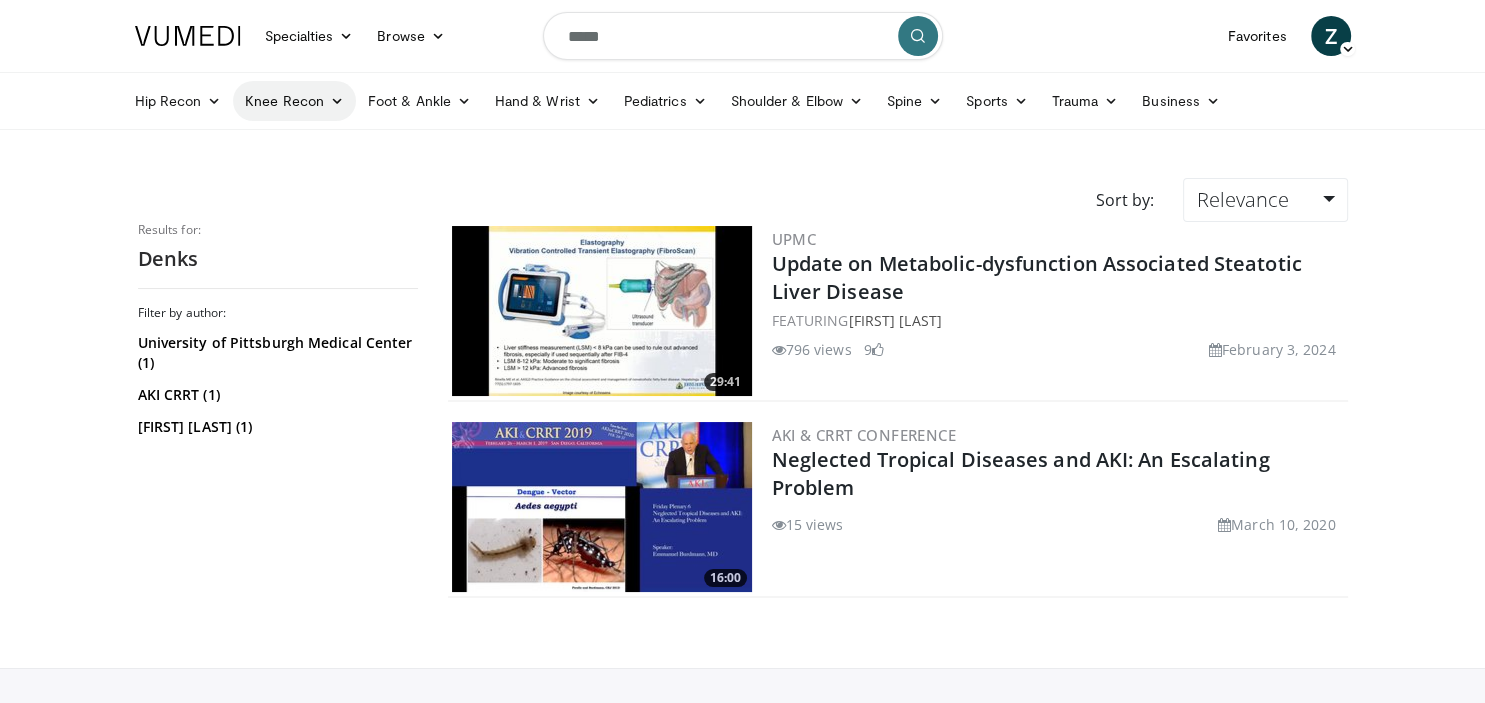click on "Knee Recon" at bounding box center [294, 101] 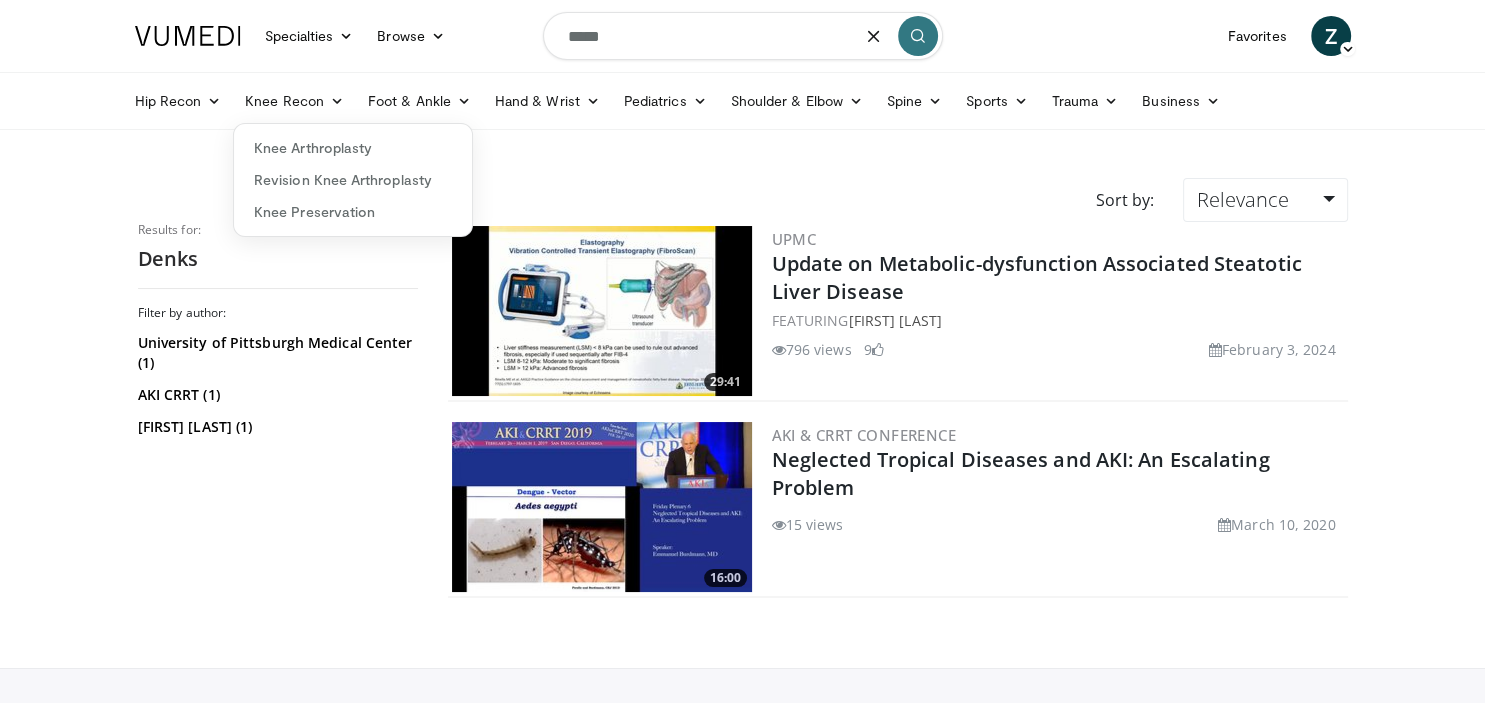 click on "*****" at bounding box center (743, 36) 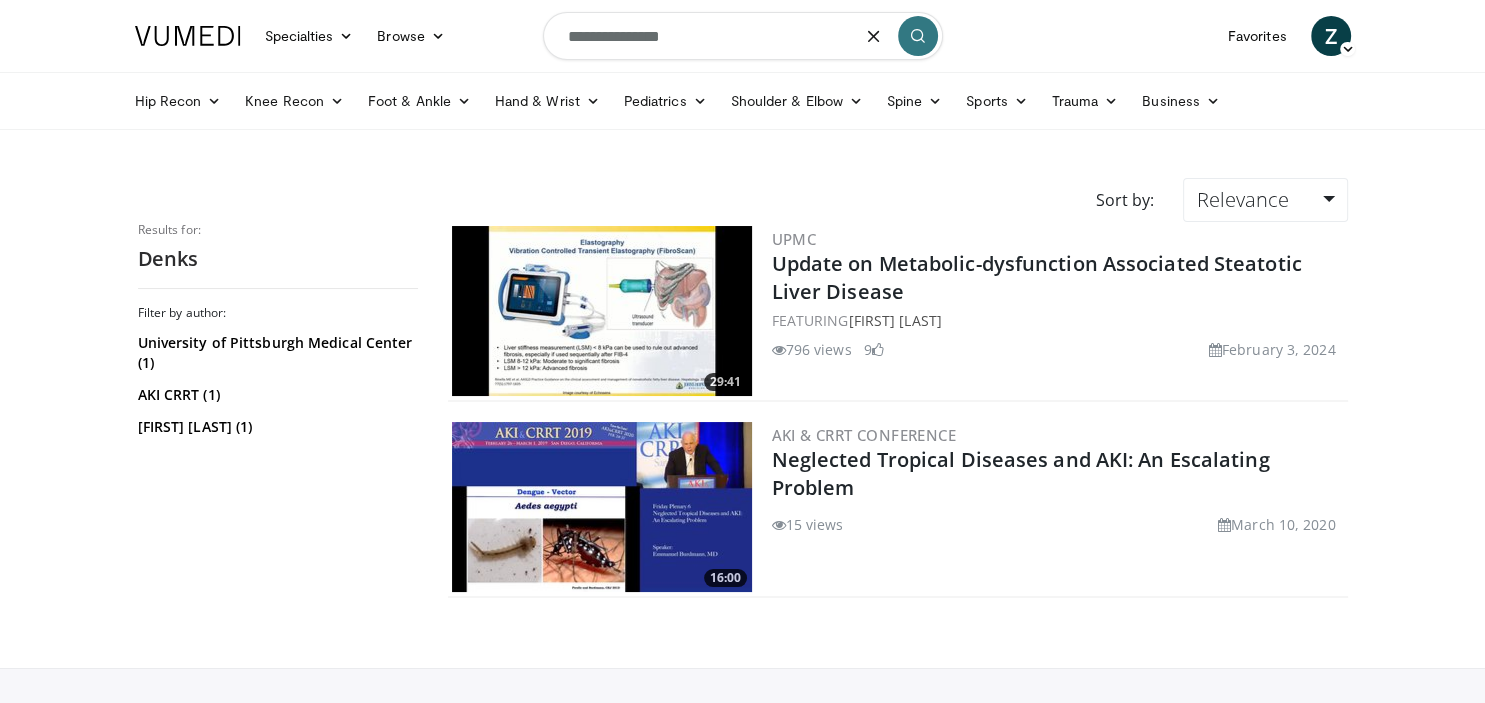 type on "**********" 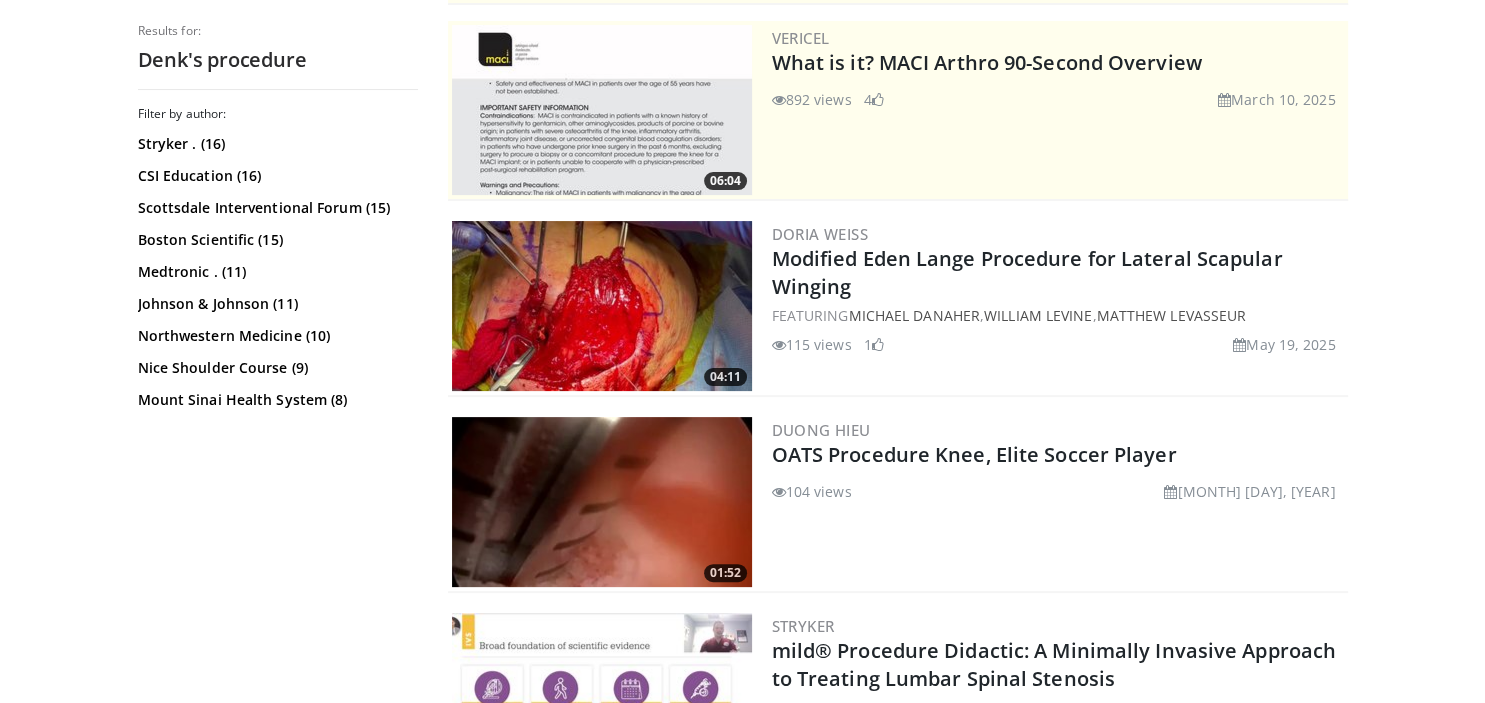 scroll, scrollTop: 0, scrollLeft: 0, axis: both 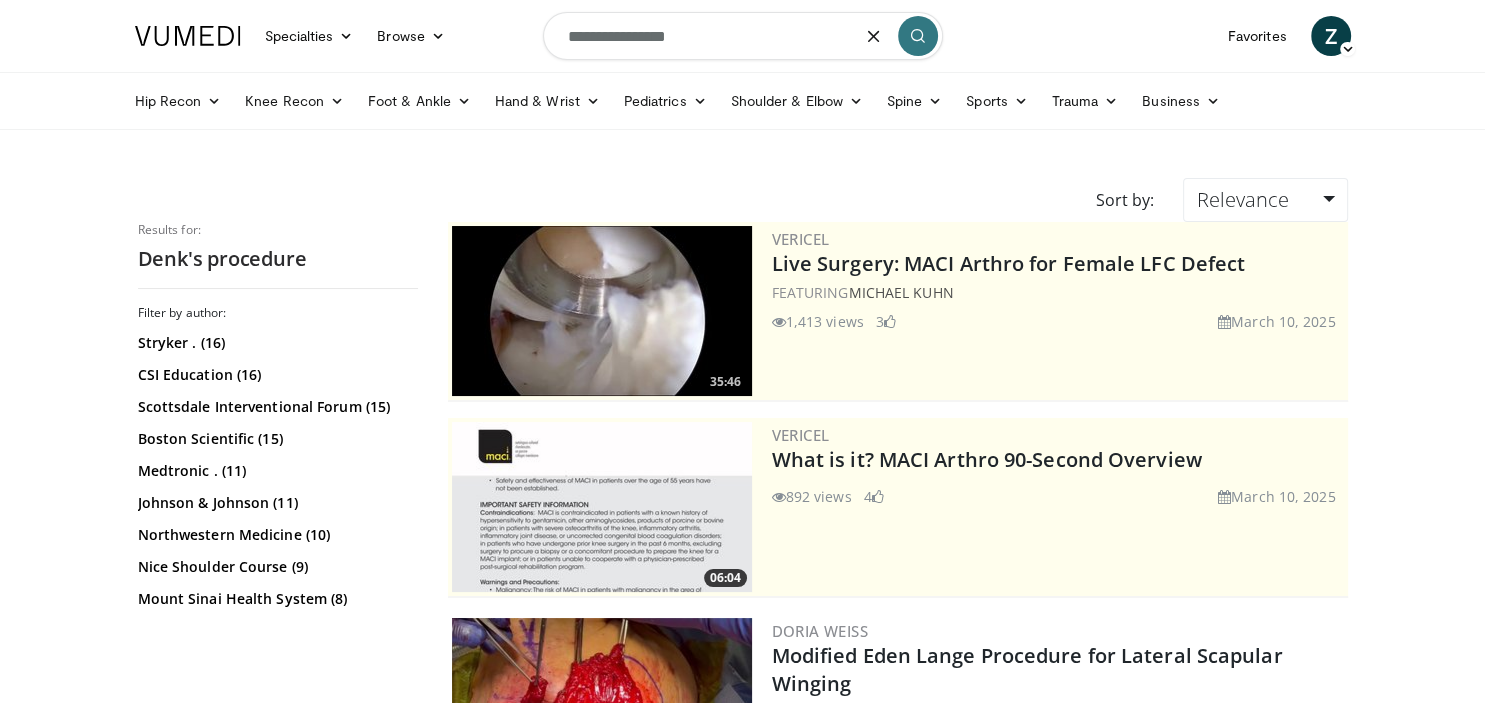 click on "**********" at bounding box center (743, 36) 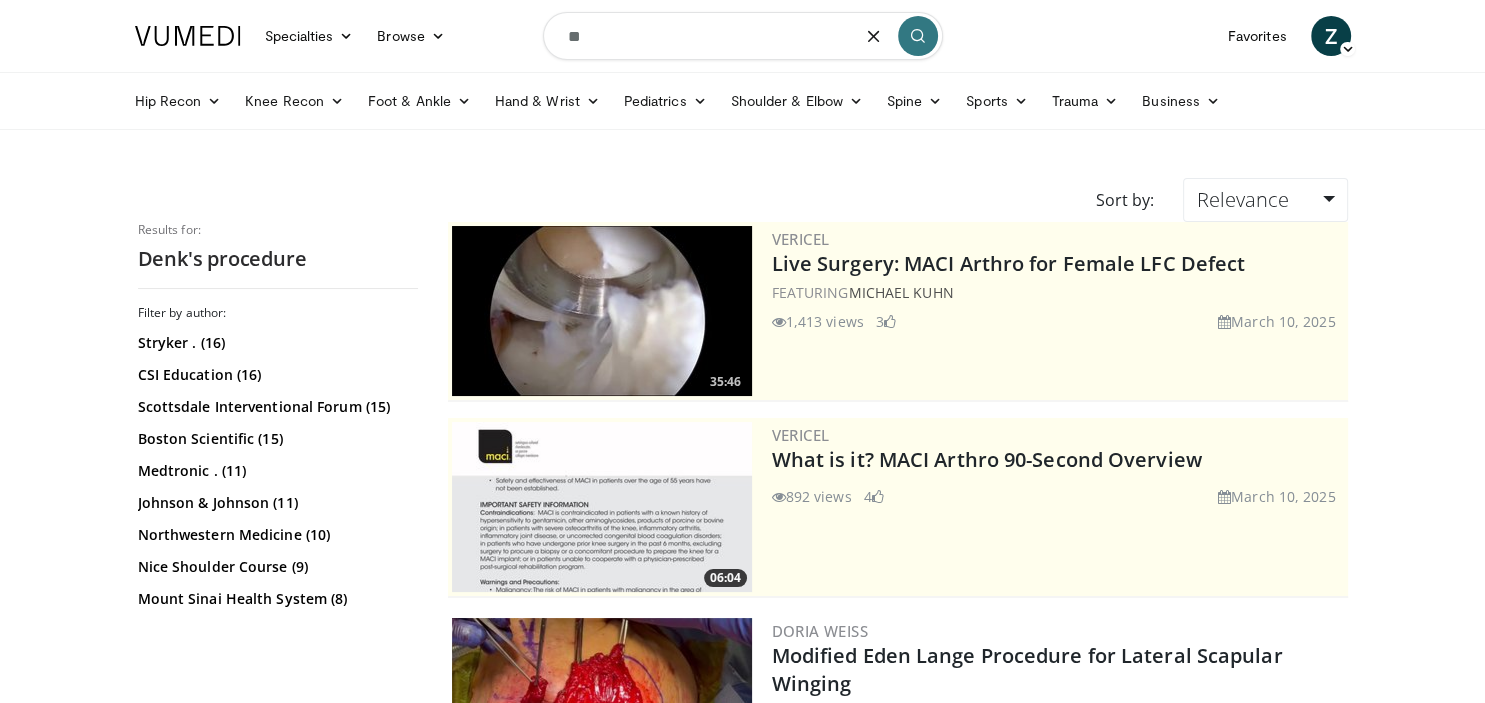 type on "*" 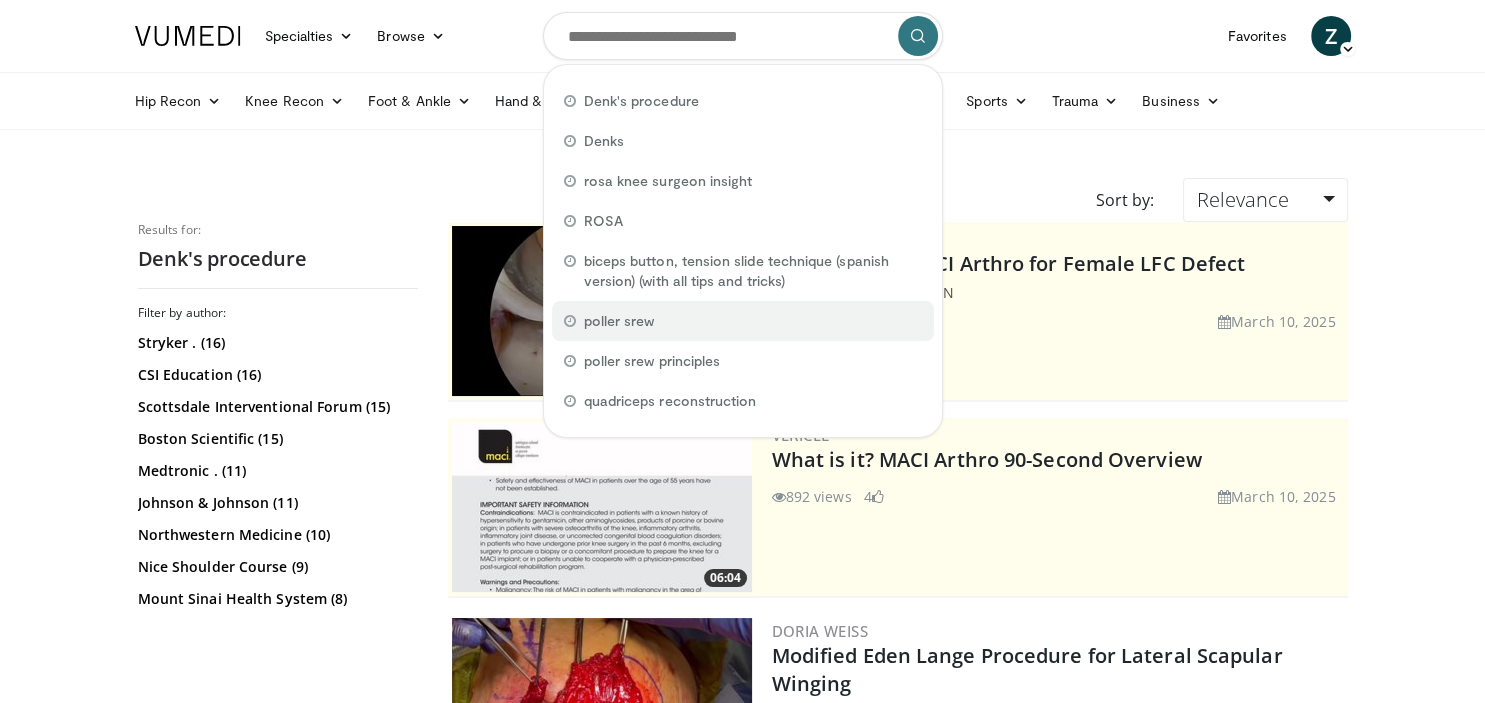 click on "poller srew" at bounding box center [619, 321] 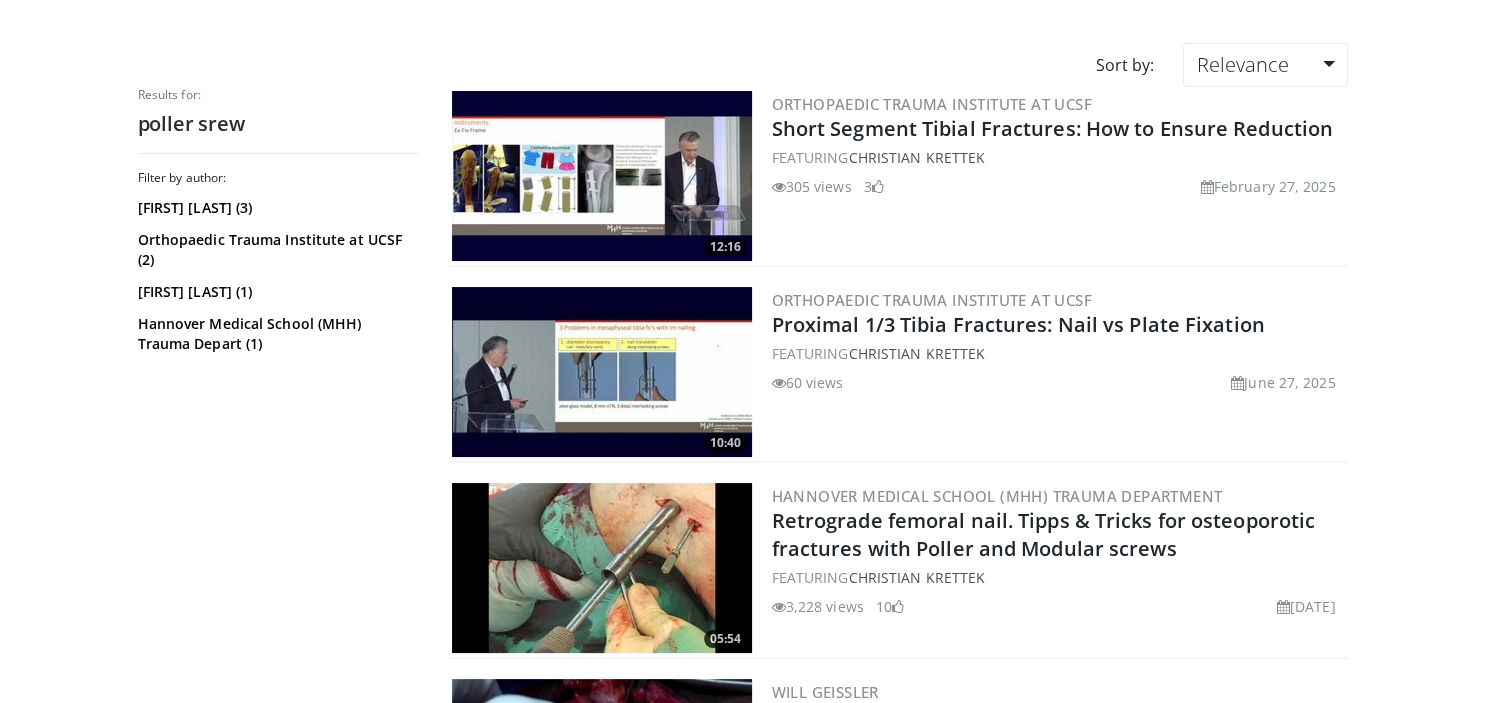 scroll, scrollTop: 136, scrollLeft: 0, axis: vertical 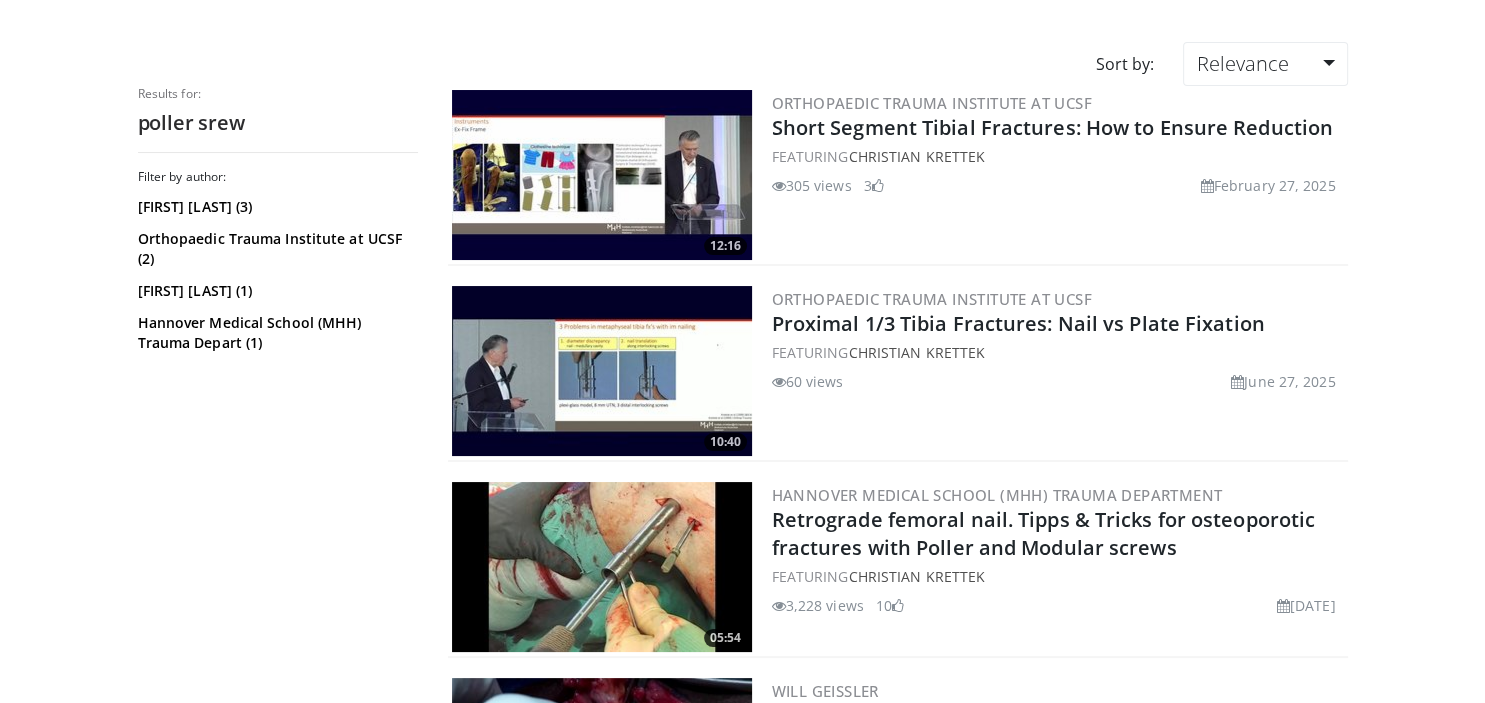 click at bounding box center [602, 371] 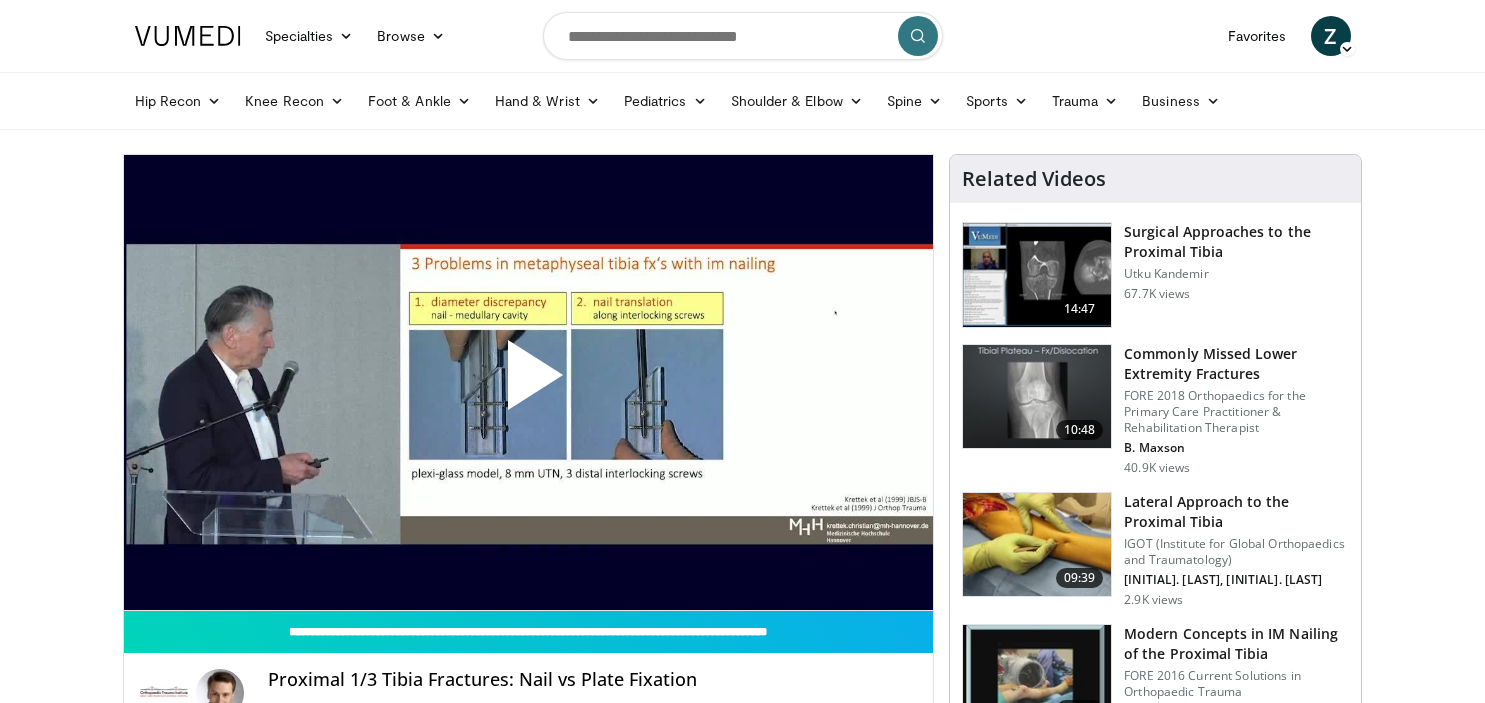 scroll, scrollTop: 0, scrollLeft: 0, axis: both 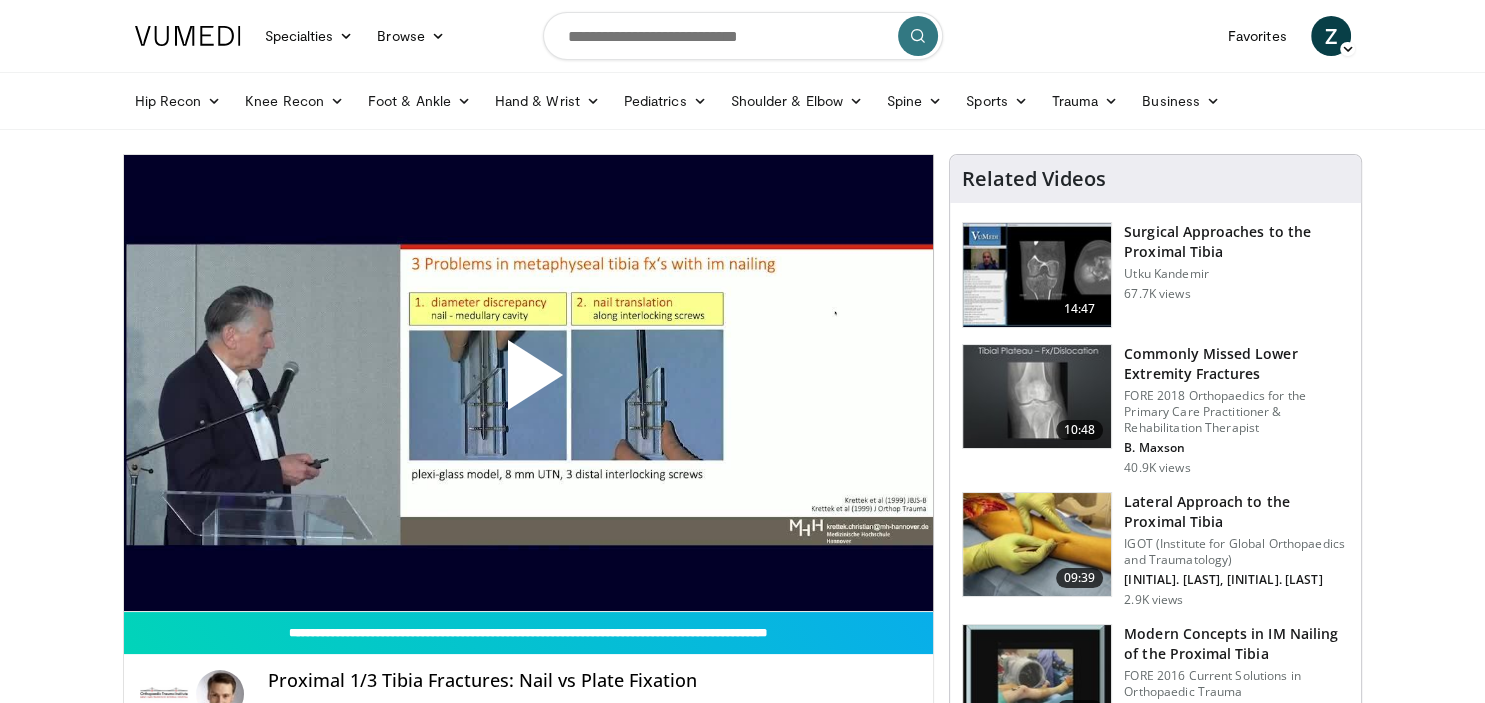 click at bounding box center [528, 383] 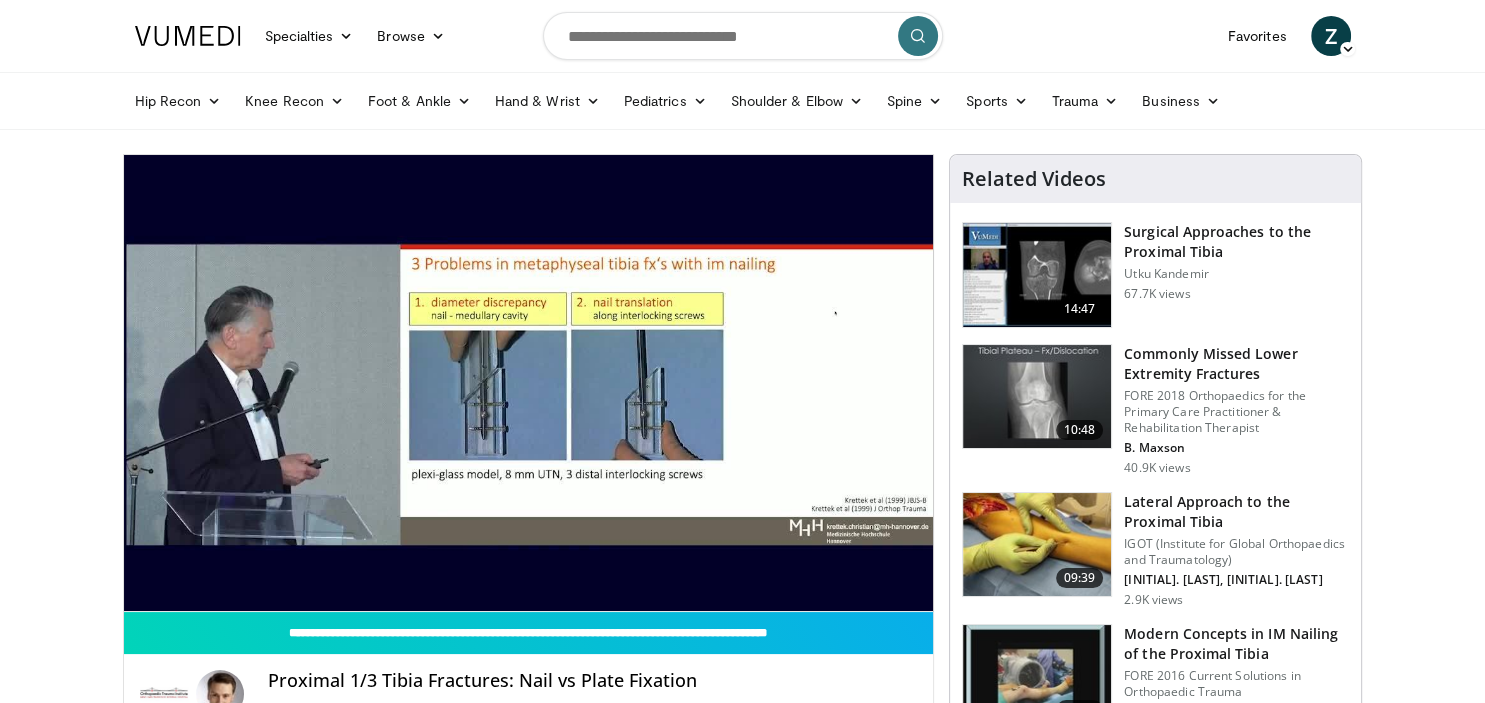 scroll, scrollTop: 0, scrollLeft: 0, axis: both 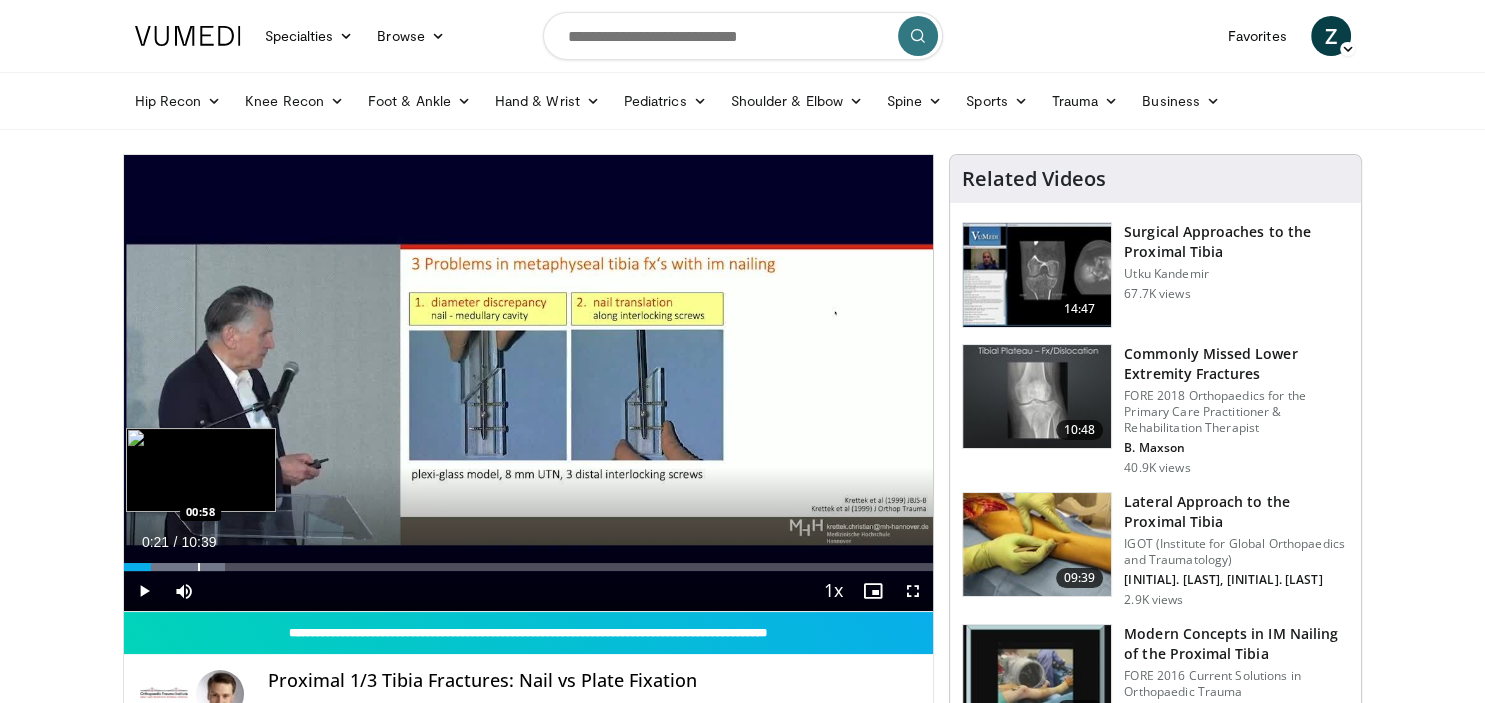 click on "Loaded :  12.49% 00:21 00:58" at bounding box center (529, 561) 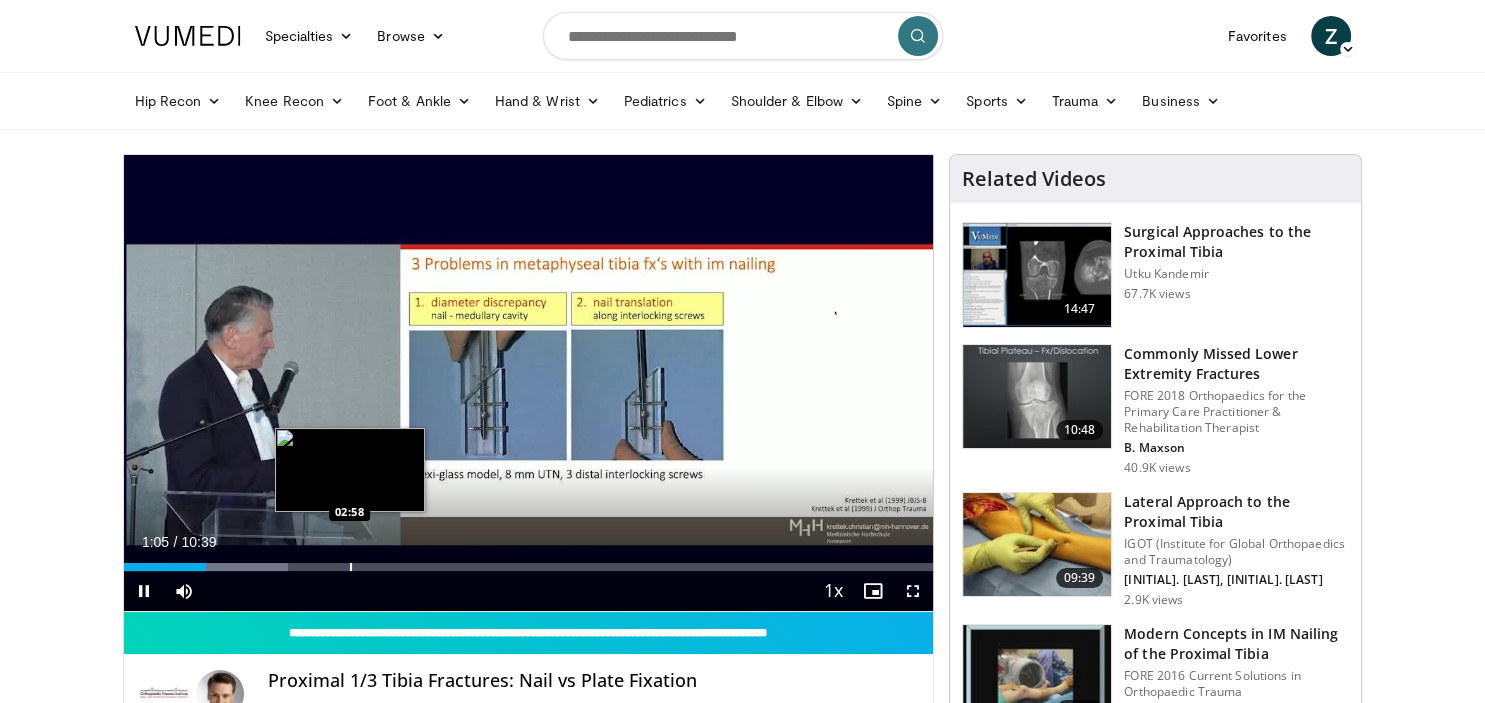click at bounding box center [351, 567] 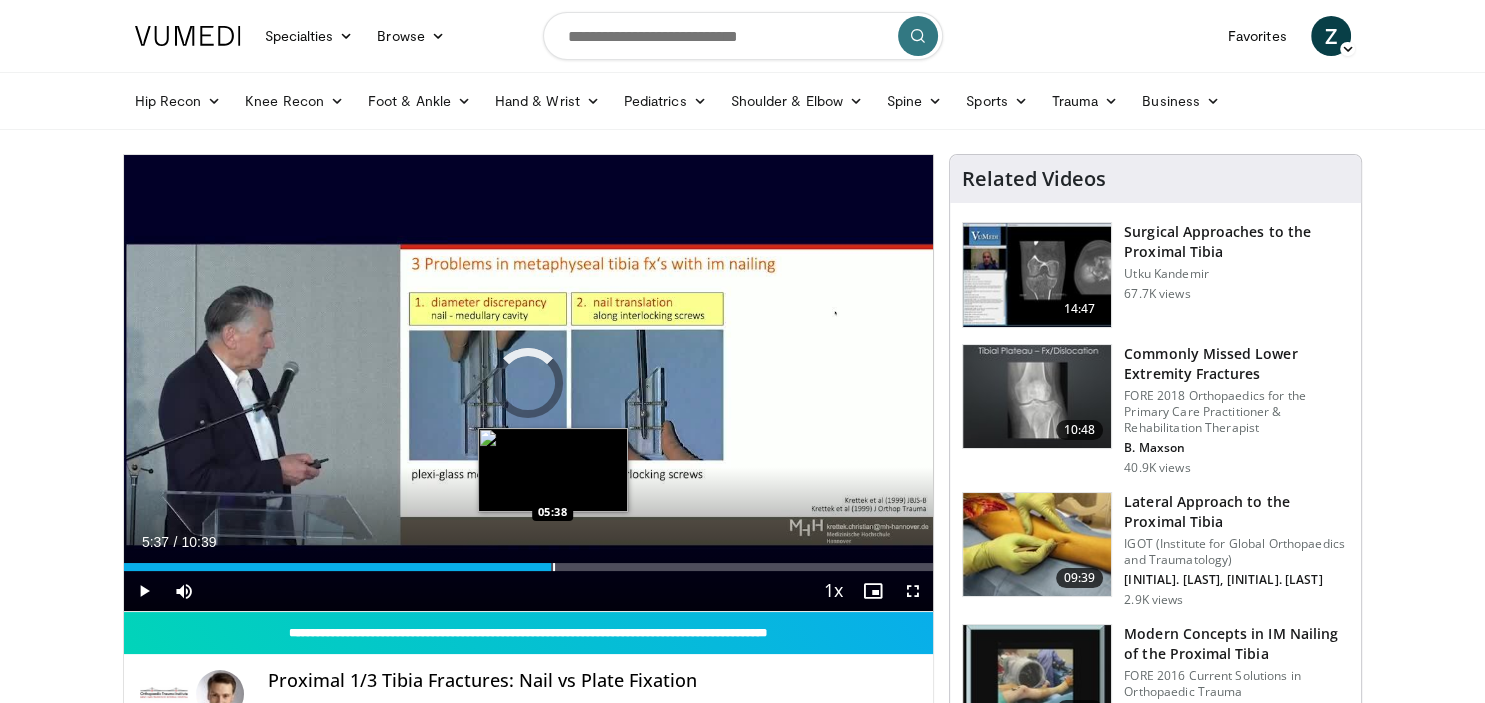 click on "Loaded :  0.00% 03:00 05:38" at bounding box center [529, 567] 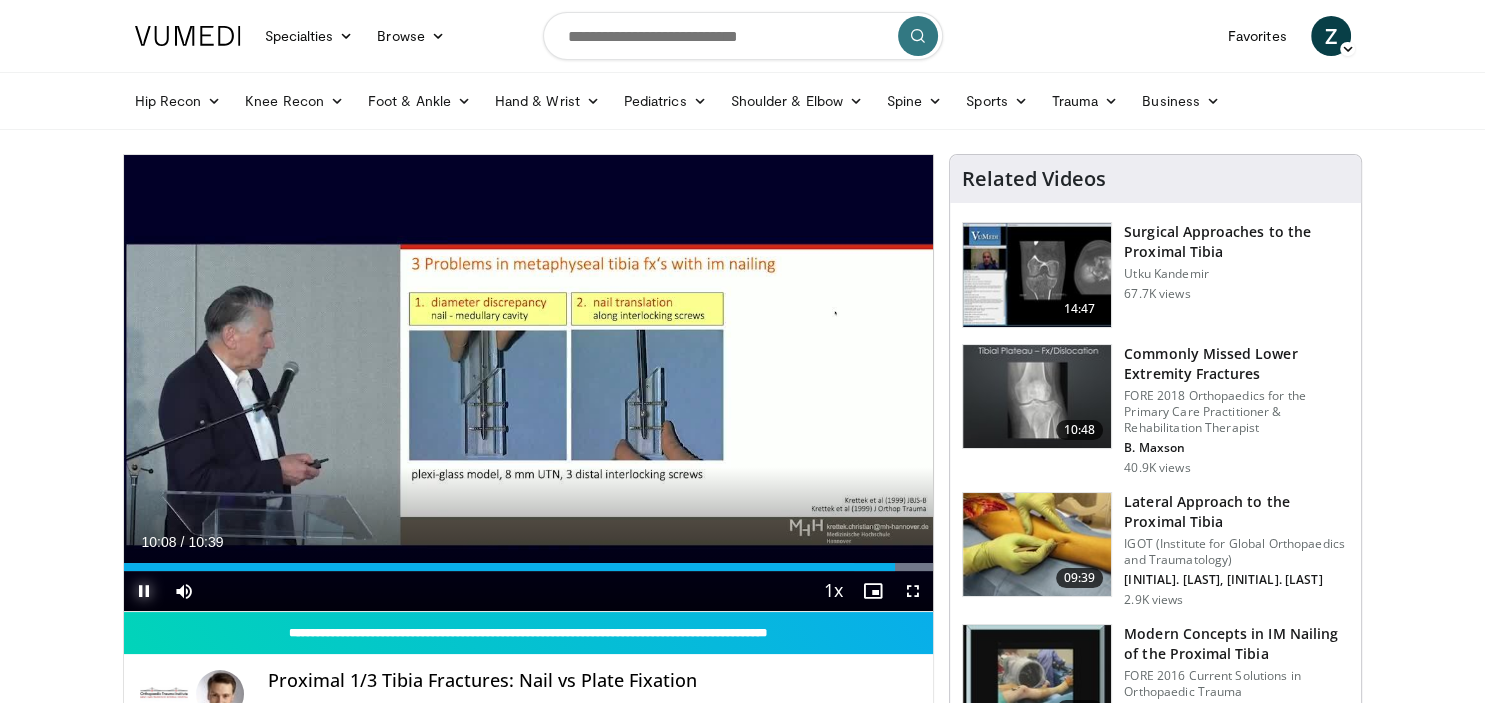 click at bounding box center [144, 591] 